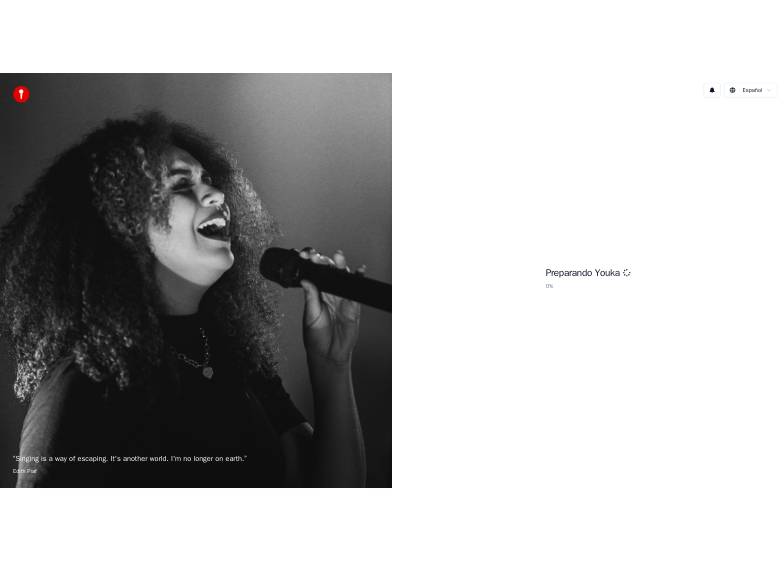 scroll, scrollTop: 0, scrollLeft: 0, axis: both 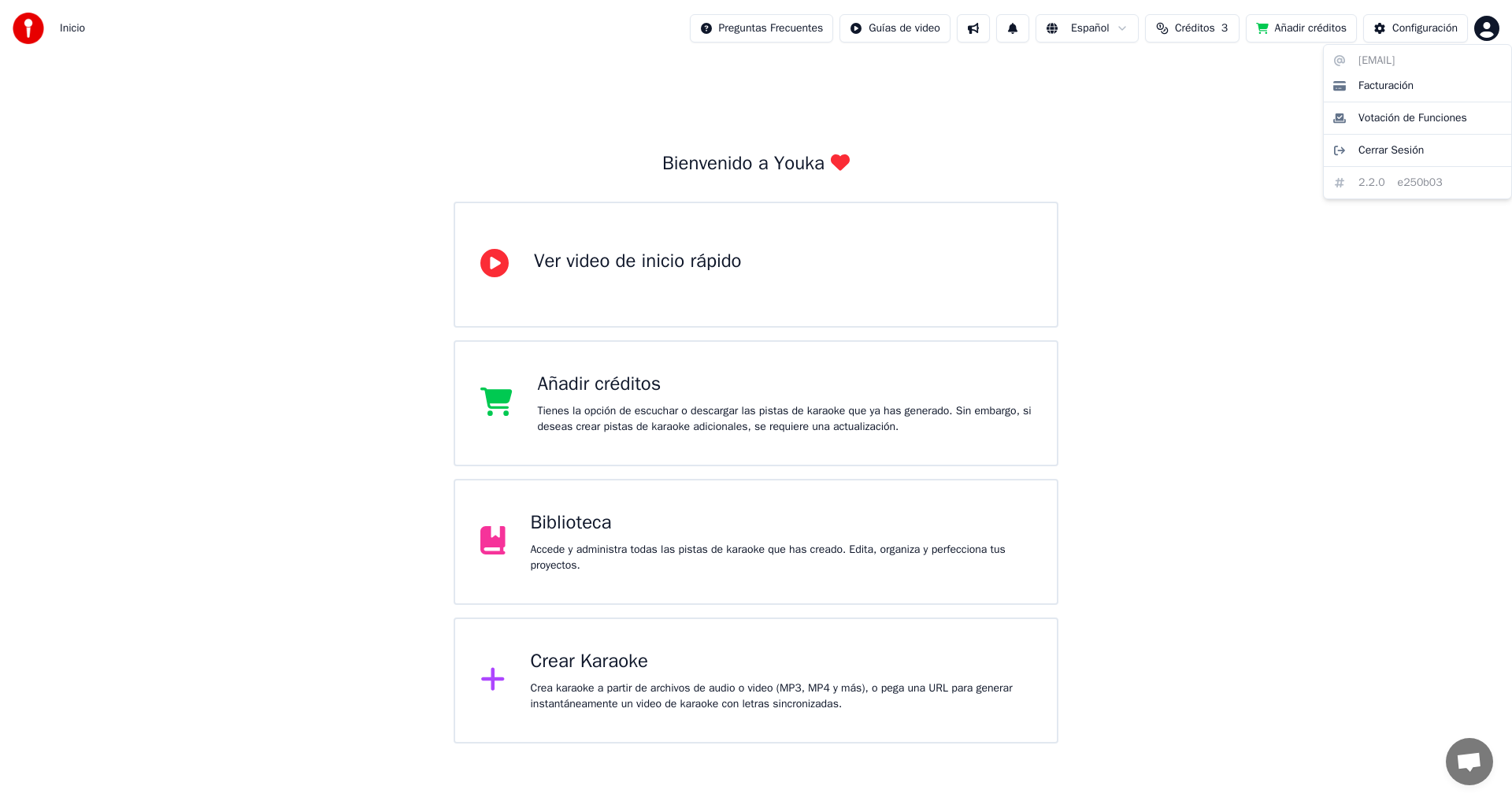 click on "Crear karaoke a partir de archivos de audio o video (MP3, MP4 y más), o pega una URL para generar instantáneamente un video de karaoke con letras sincronizadas. [EMAIL] Facturación Votación de Funciones Cerrar Sesión 2.2.0 e250b03" at bounding box center [756, 372] 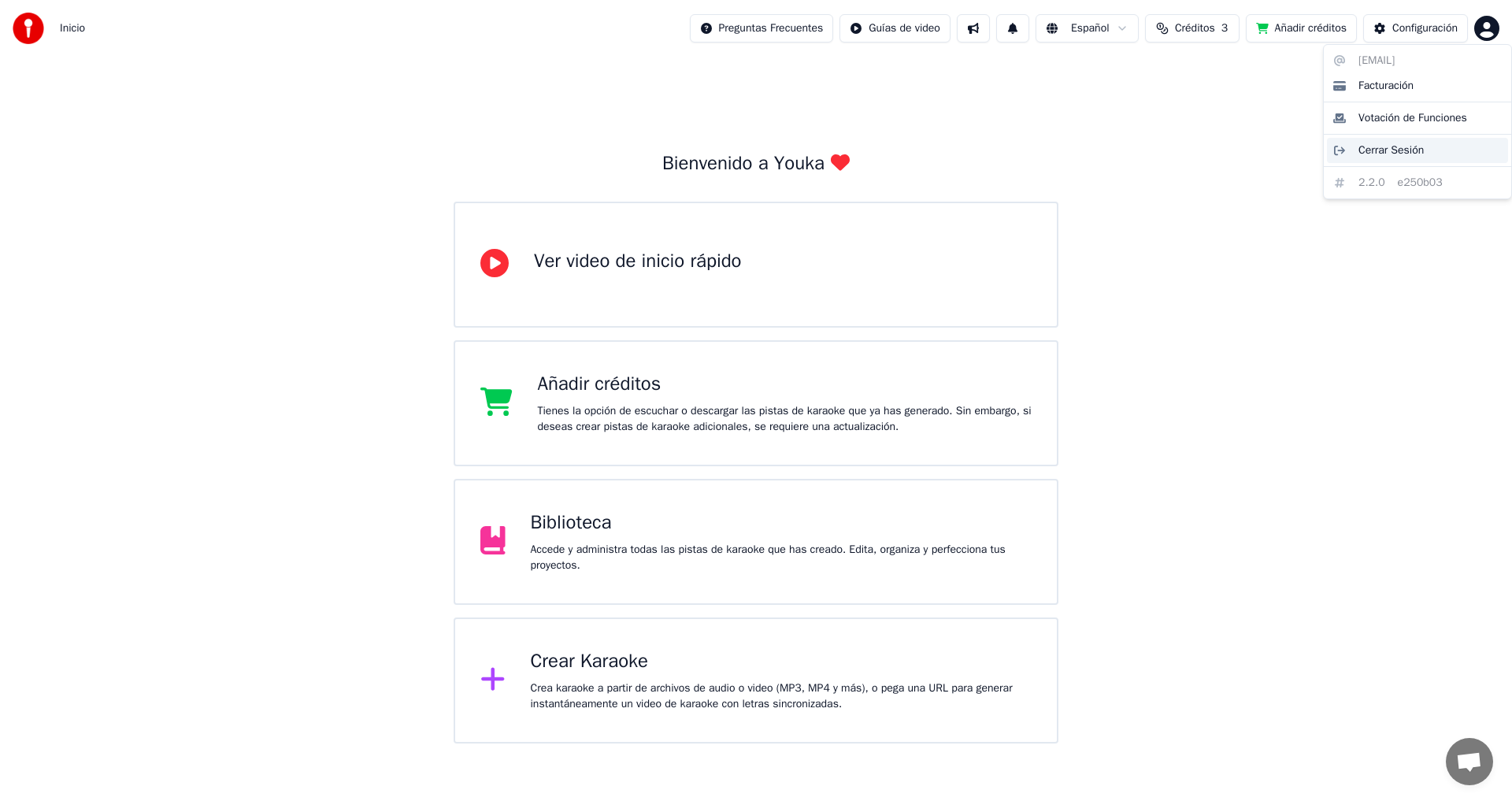 click on "Cerrar Sesión" at bounding box center (1391, 150) 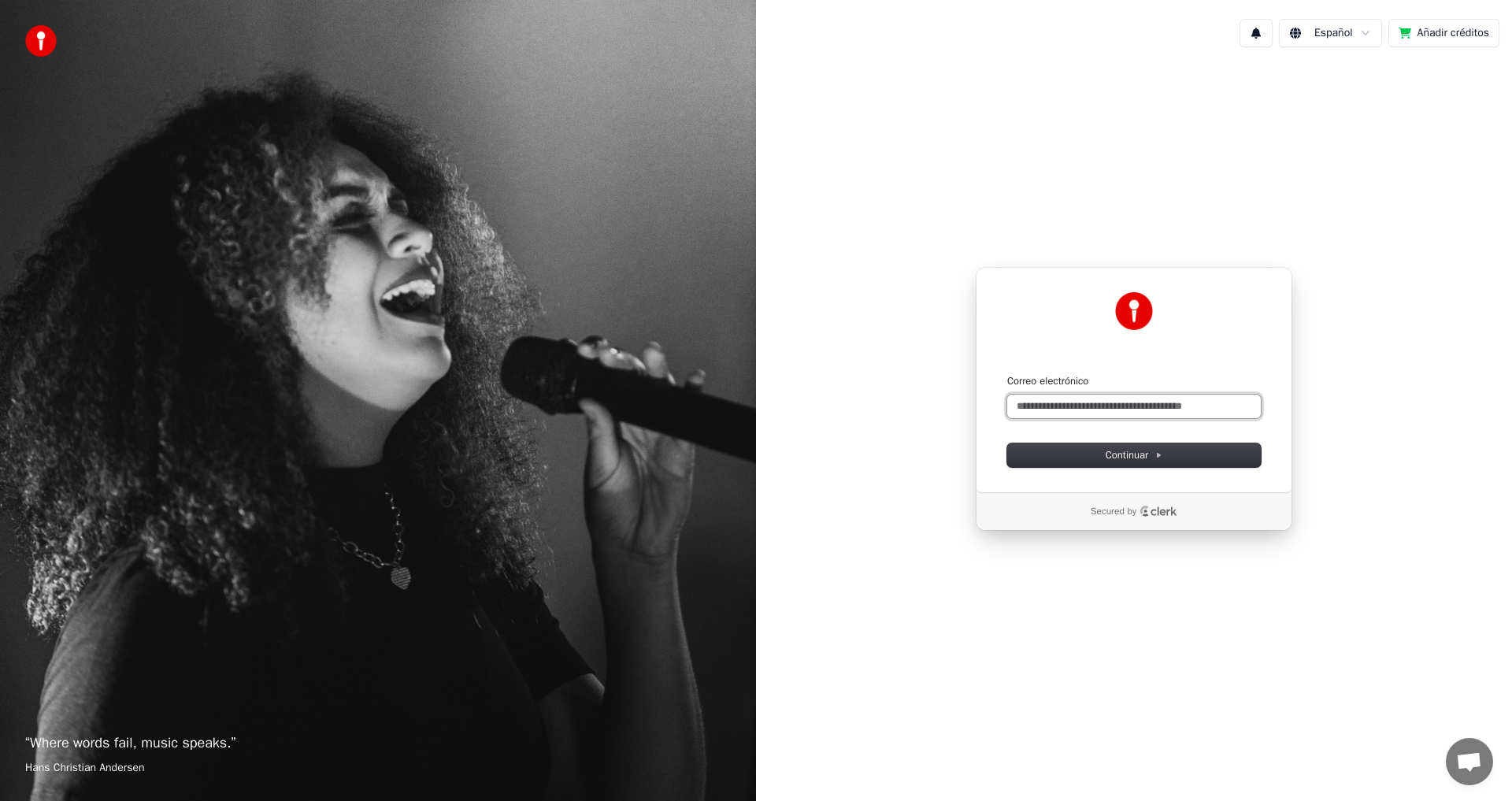 click on "Correo electrónico" at bounding box center [1134, 406] 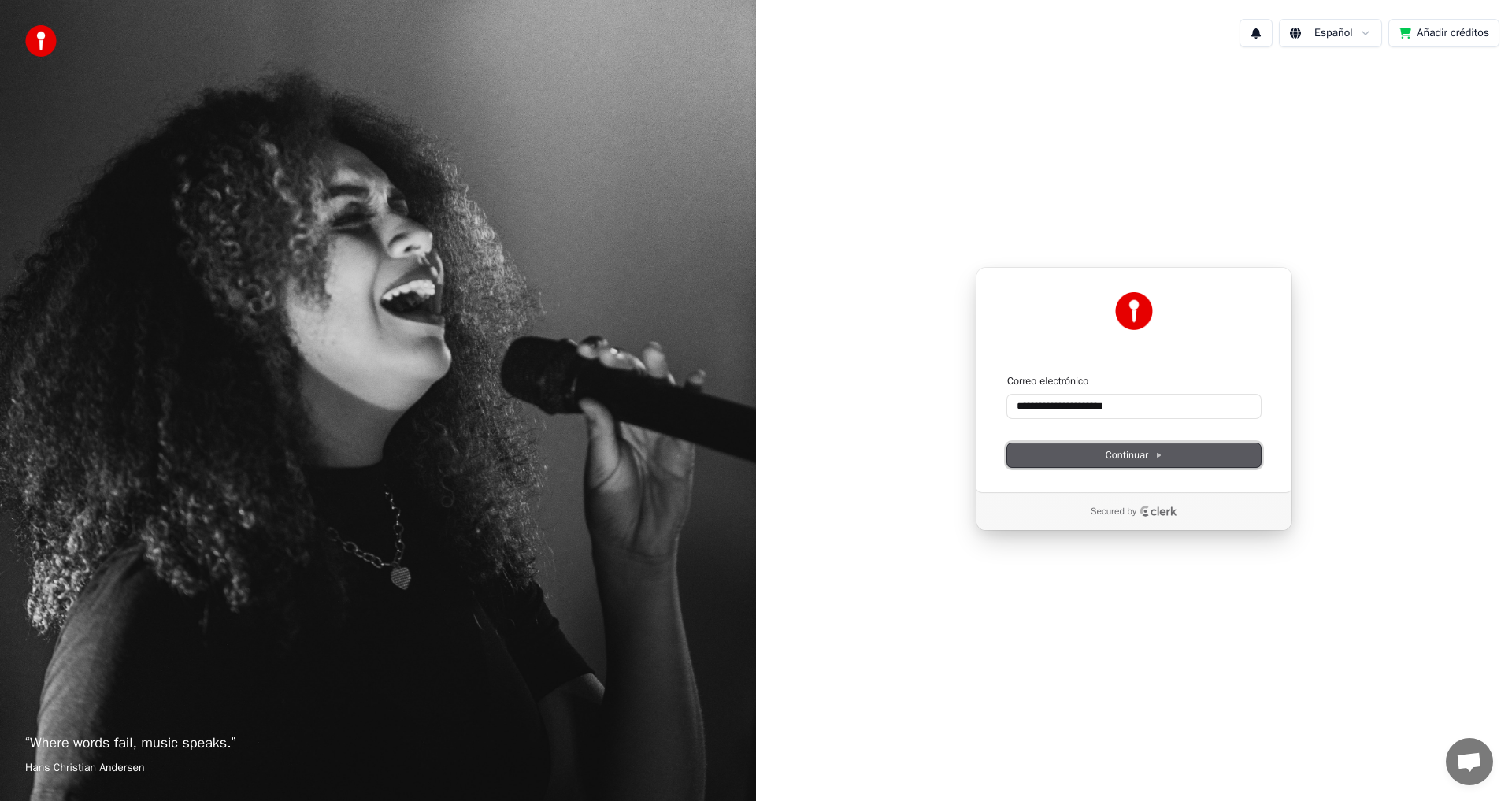 click on "Continuar" at bounding box center [1134, 455] 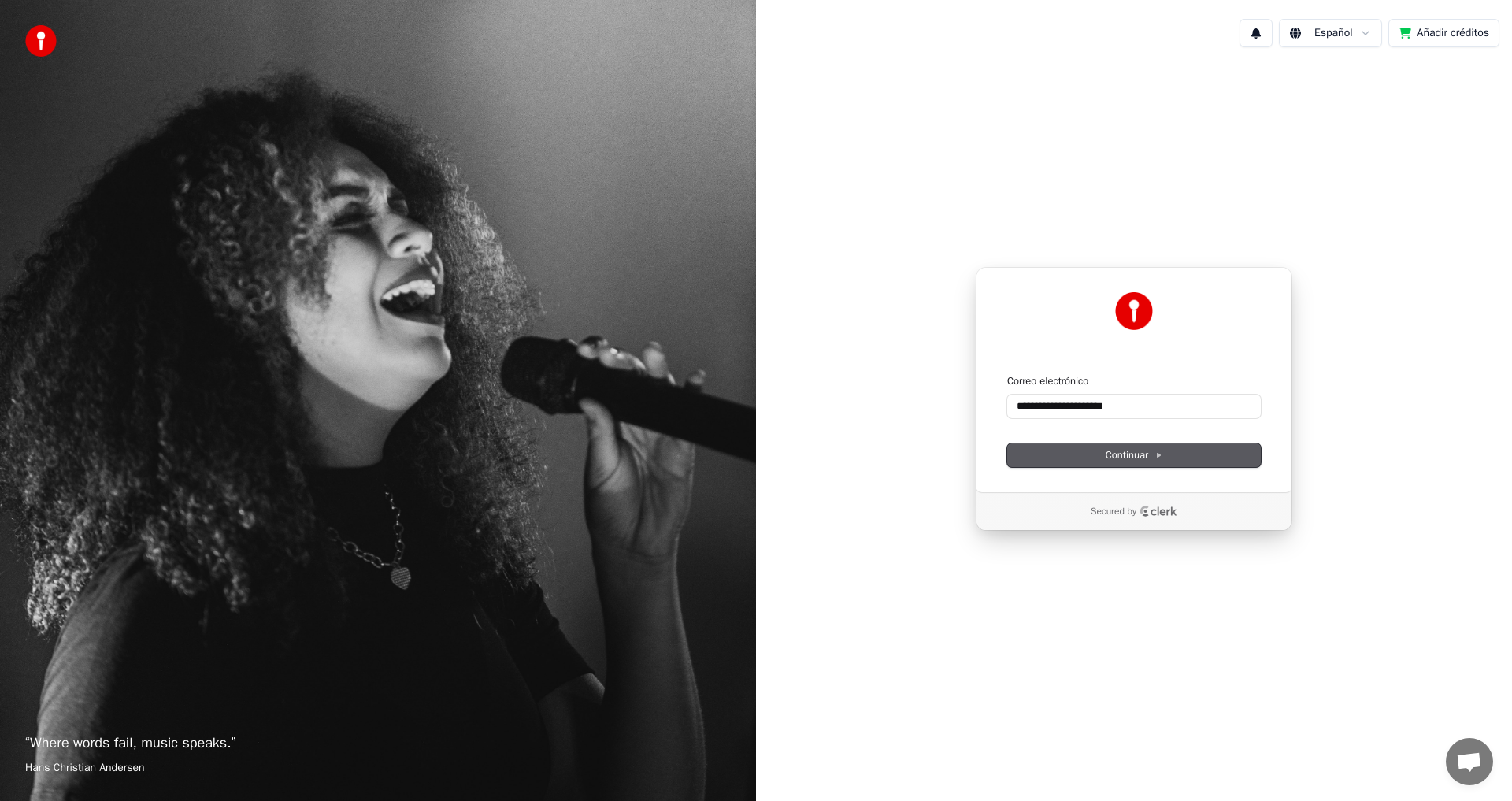 type on "**********" 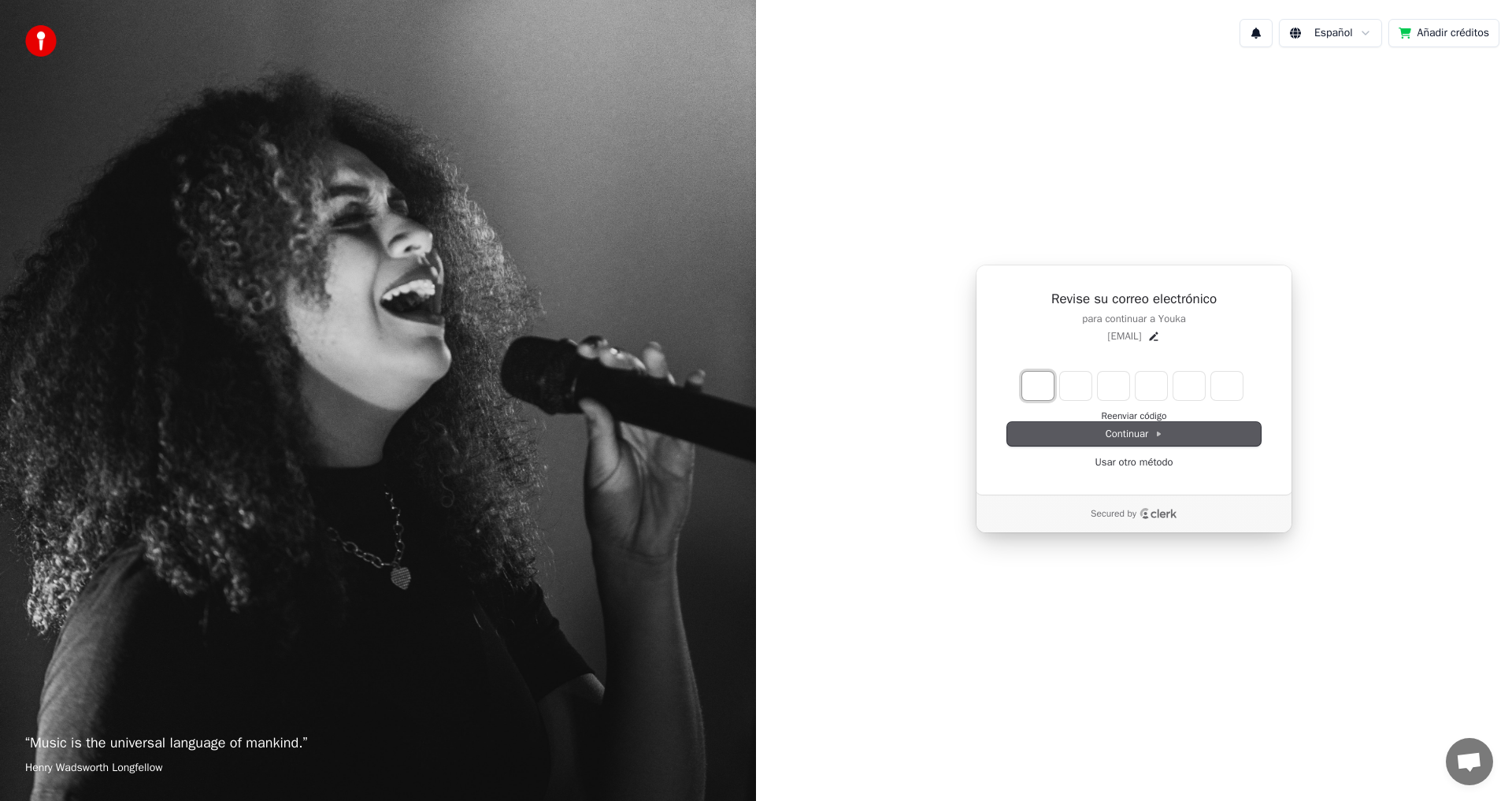 drag, startPoint x: 1040, startPoint y: 383, endPoint x: 1040, endPoint y: 421, distance: 38 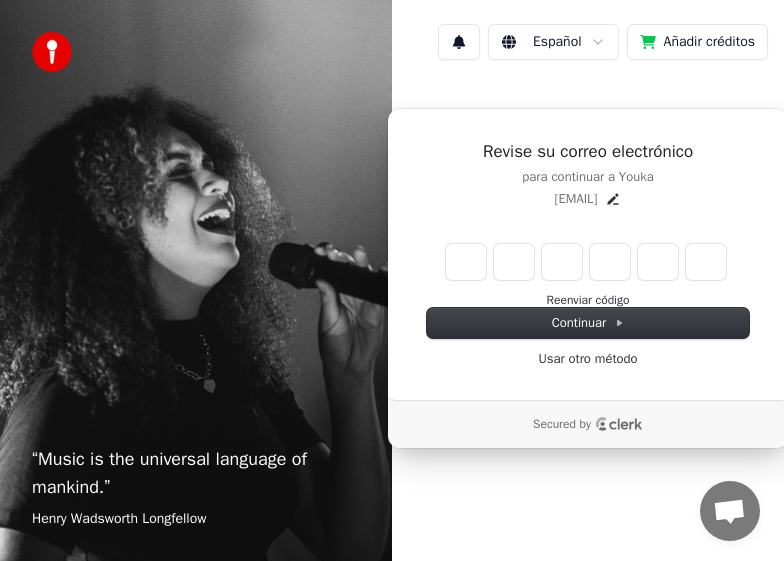 drag, startPoint x: 510, startPoint y: 3, endPoint x: 723, endPoint y: -112, distance: 242.06198 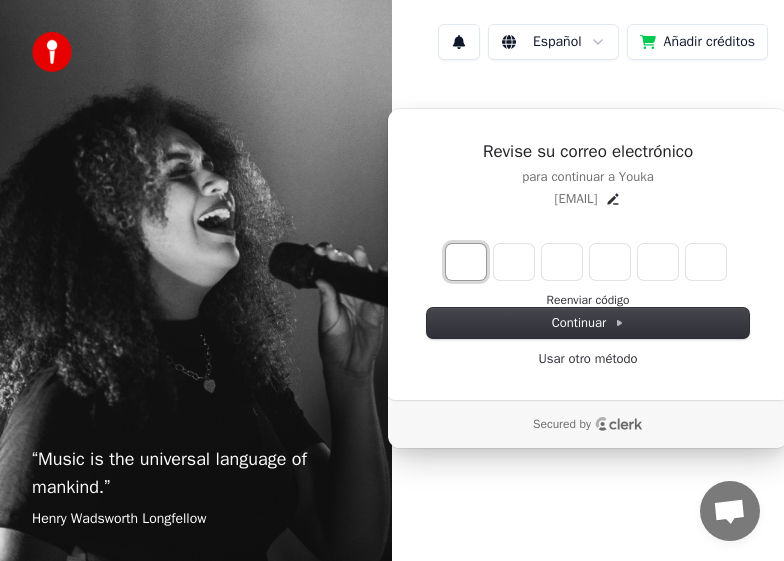 click at bounding box center [466, 262] 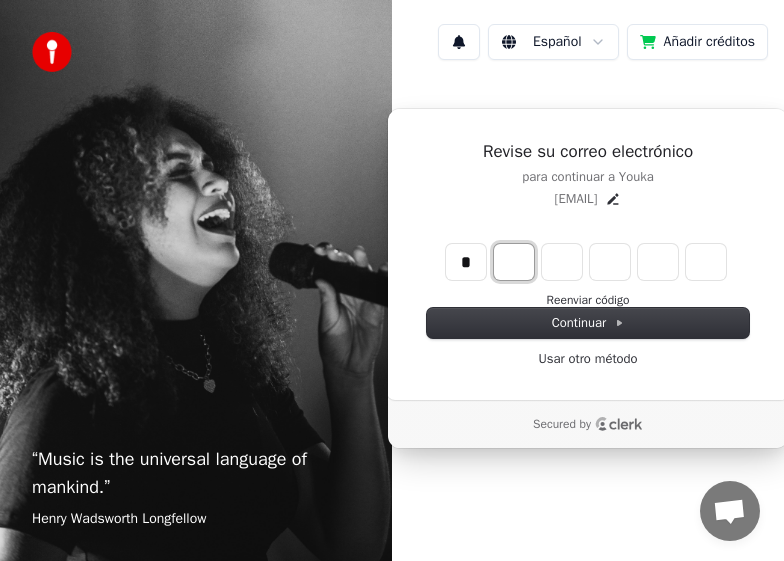 type on "*" 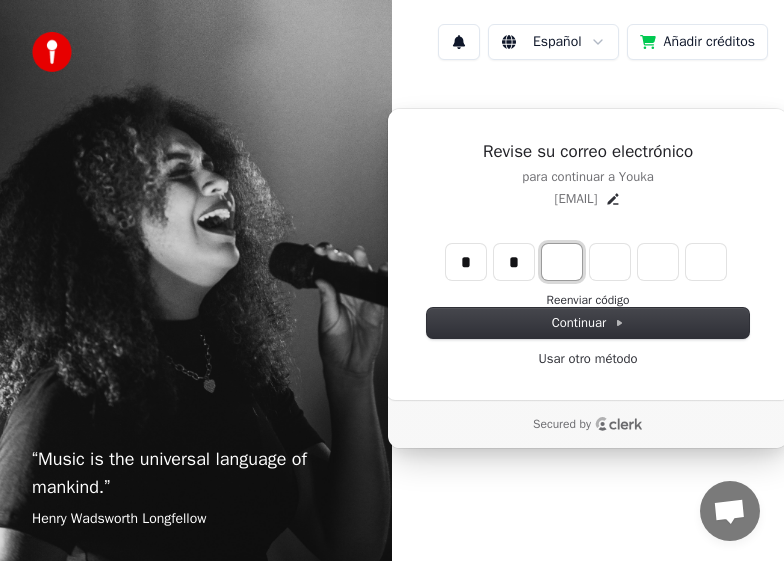type on "**" 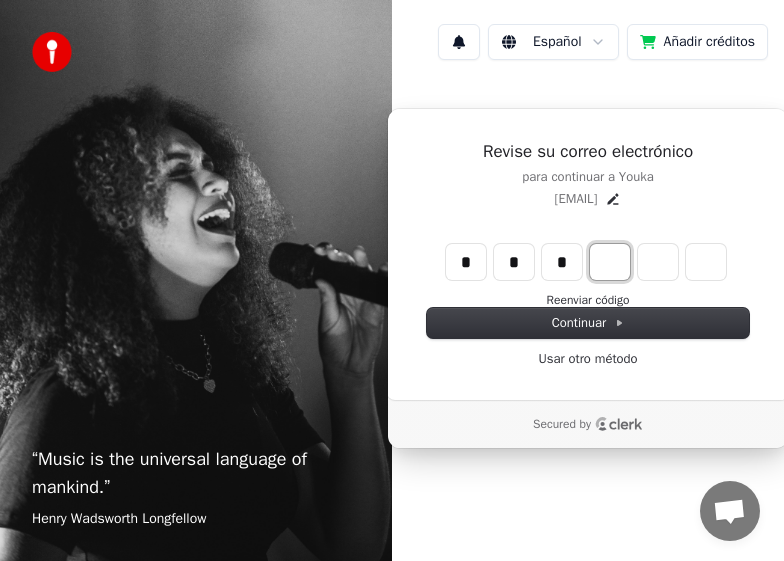 type on "***" 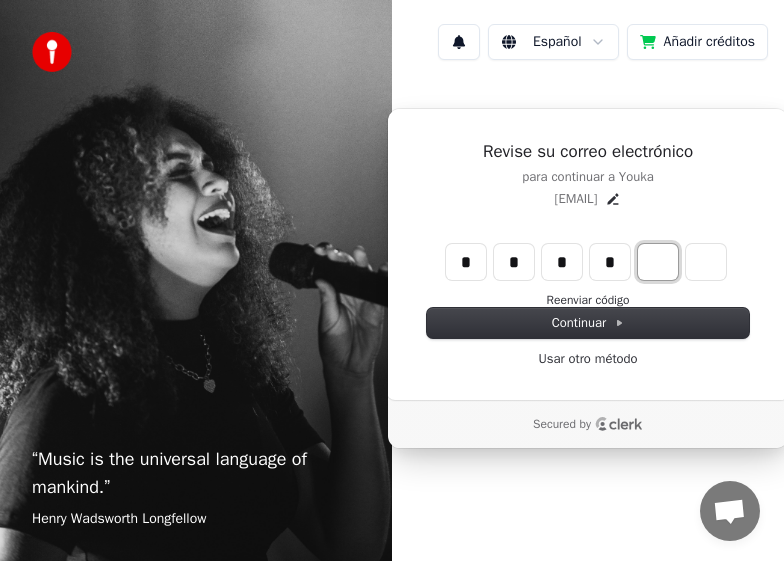 type on "****" 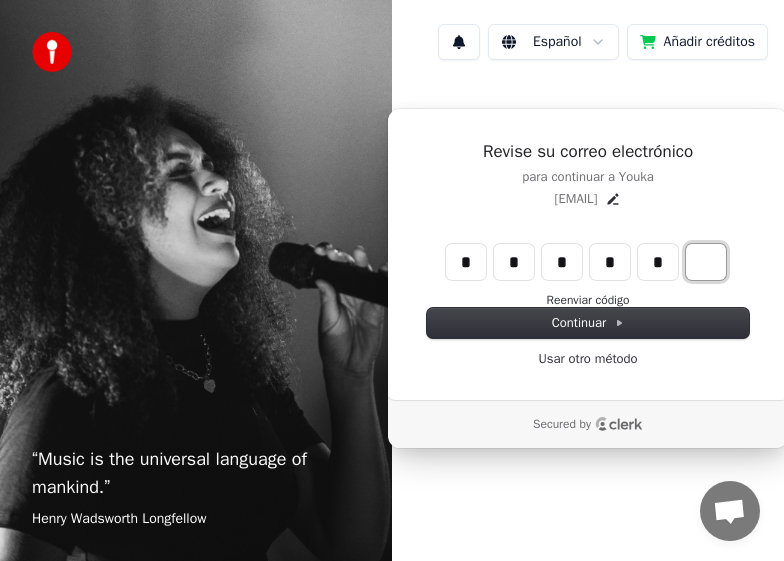 type on "******" 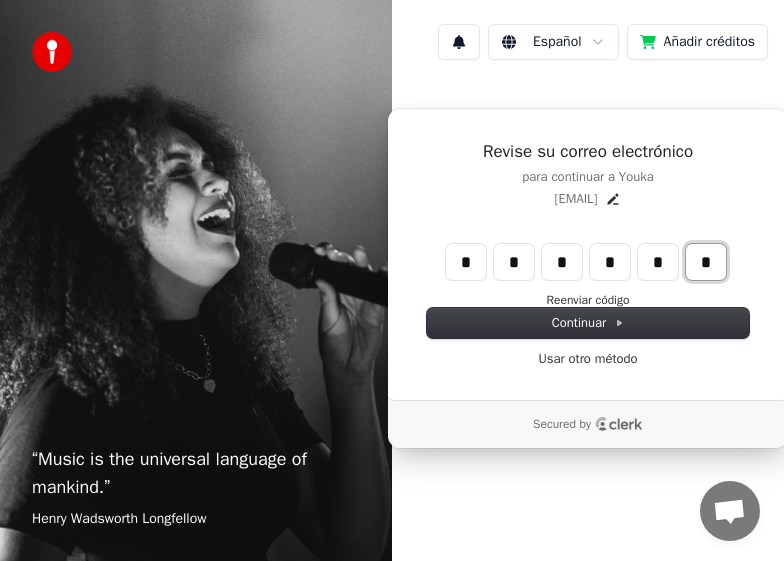 type on "*" 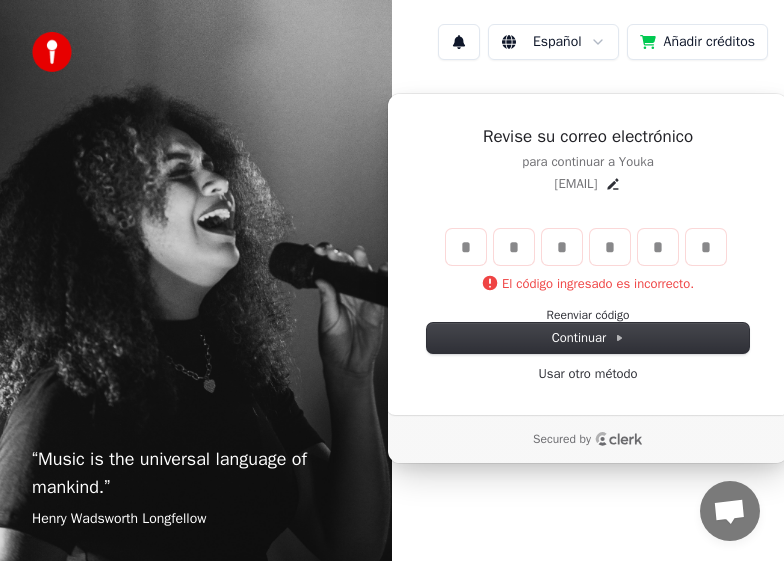 type 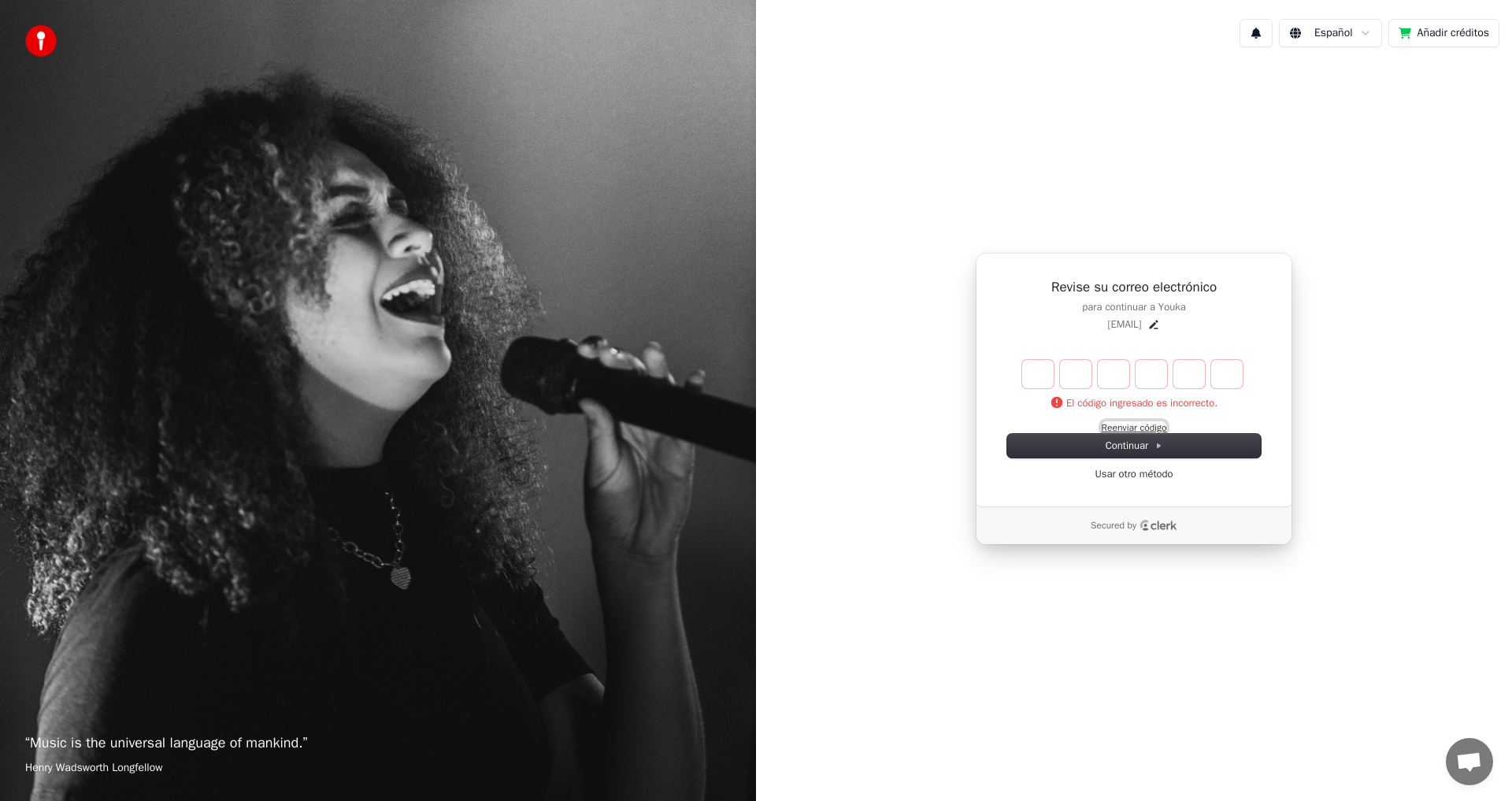 click on "Reenviar código" at bounding box center (1134, 428) 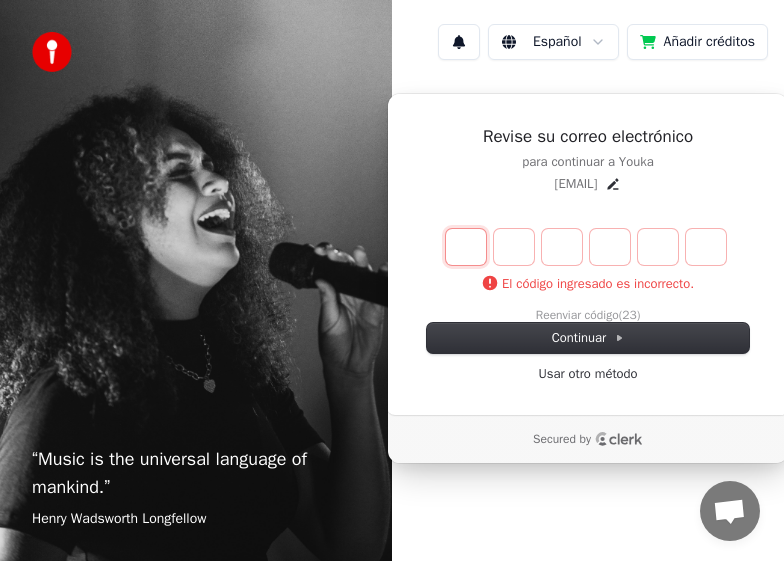click at bounding box center [466, 247] 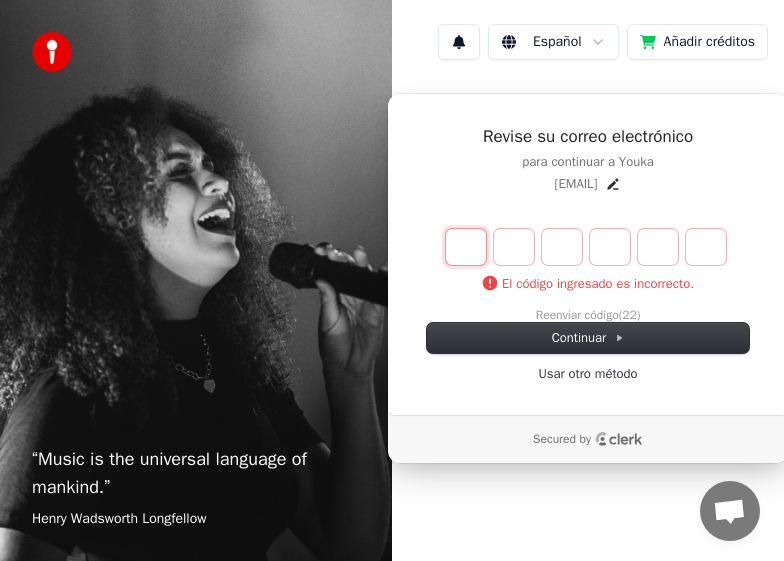 type on "*" 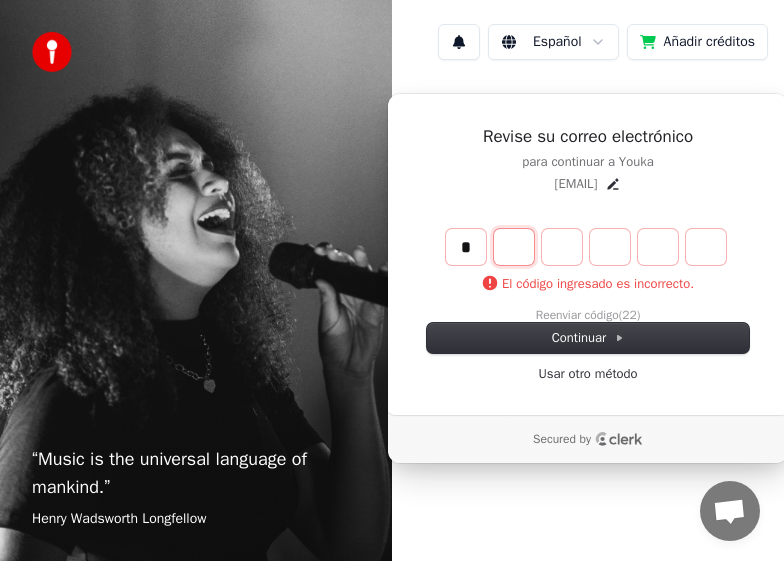 type on "*" 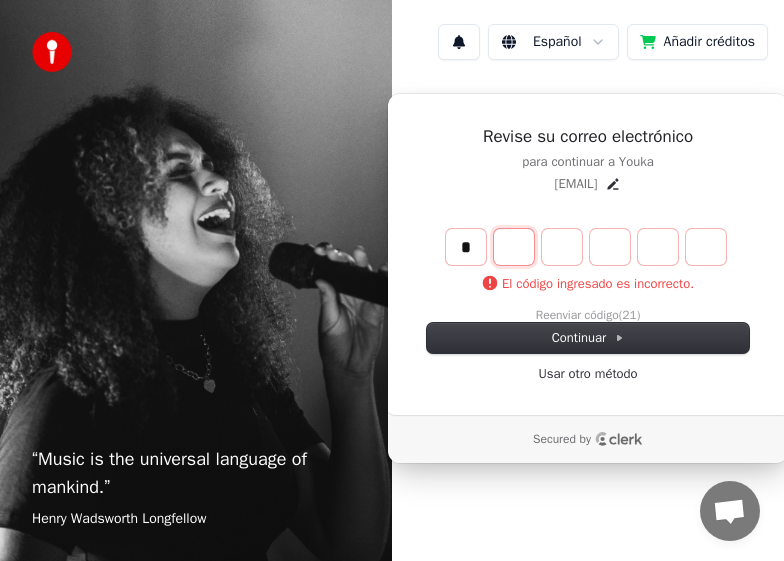 type on "*" 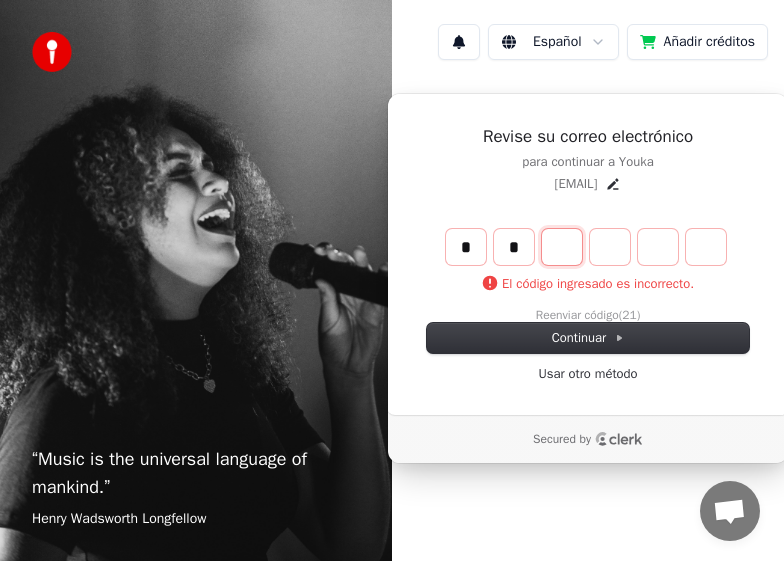 type on "**" 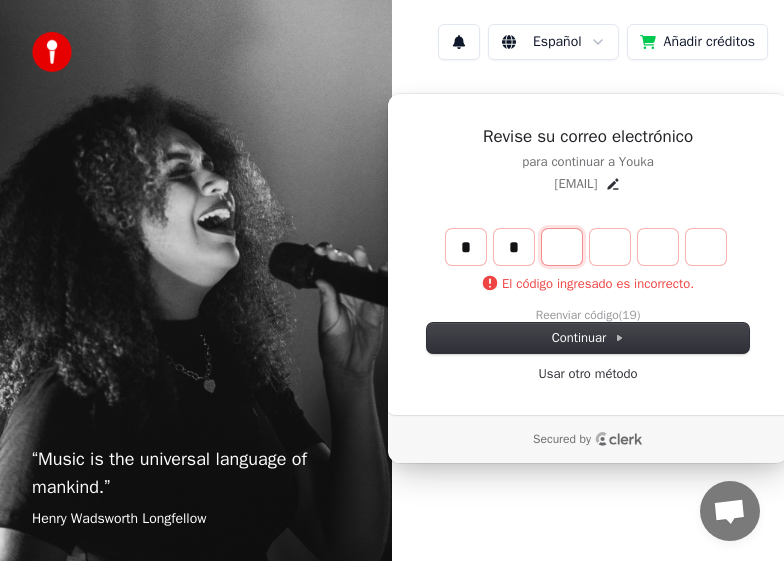 type on "*" 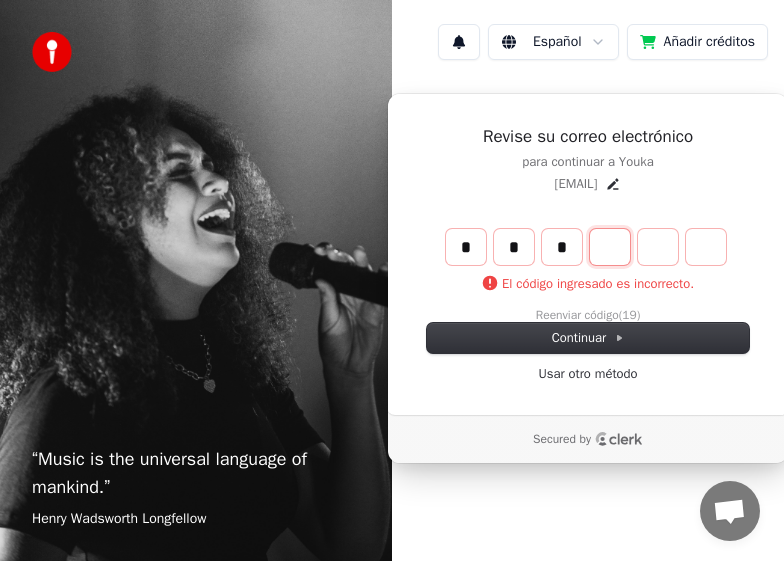 type on "***" 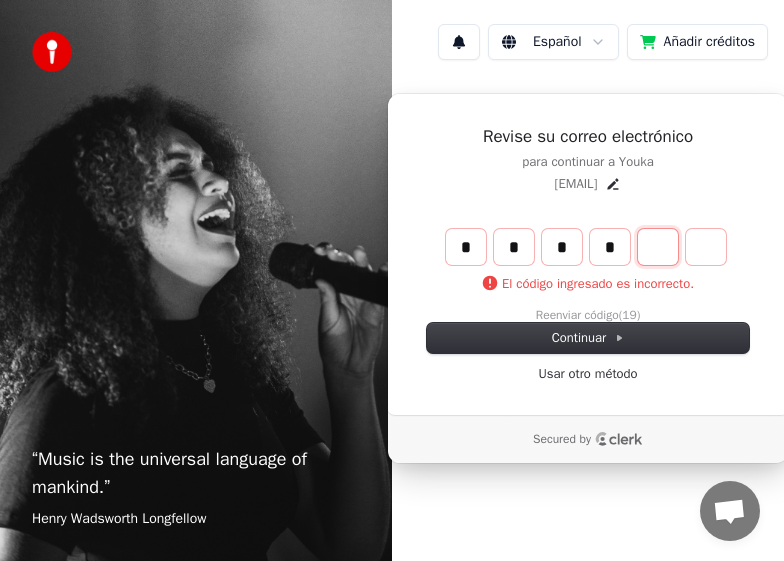 type on "****" 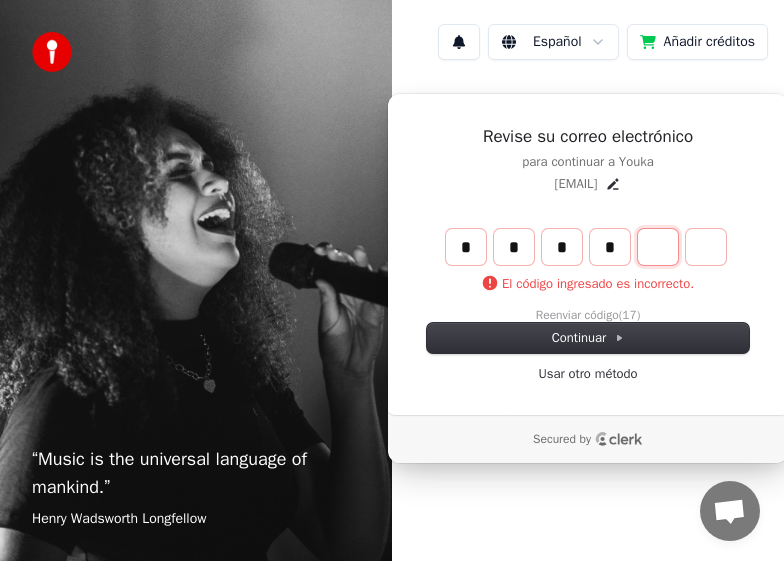 type on "*" 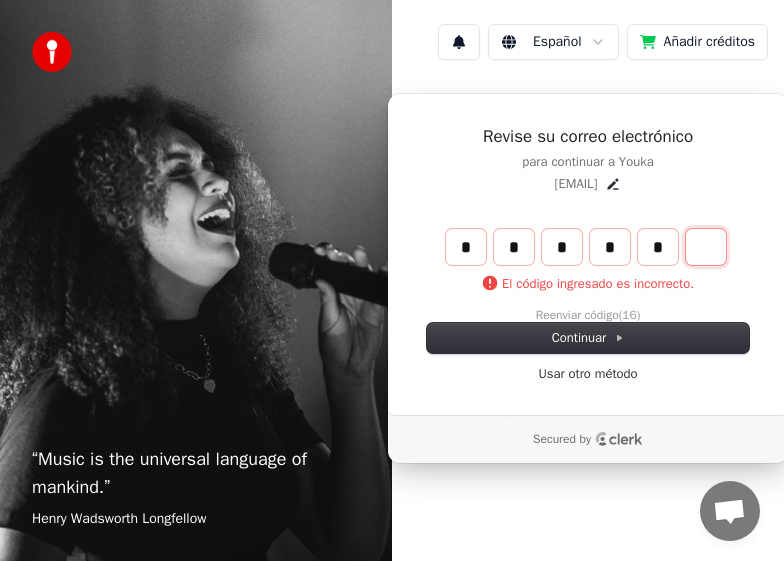 type on "******" 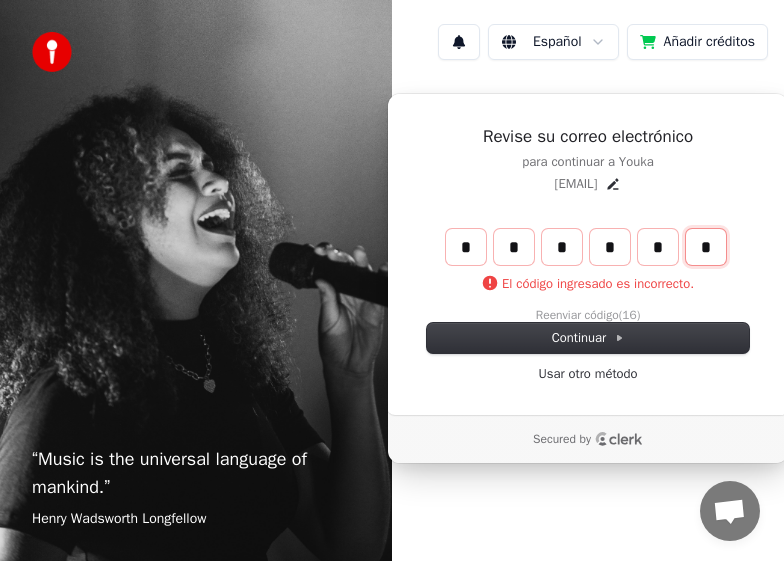type on "*" 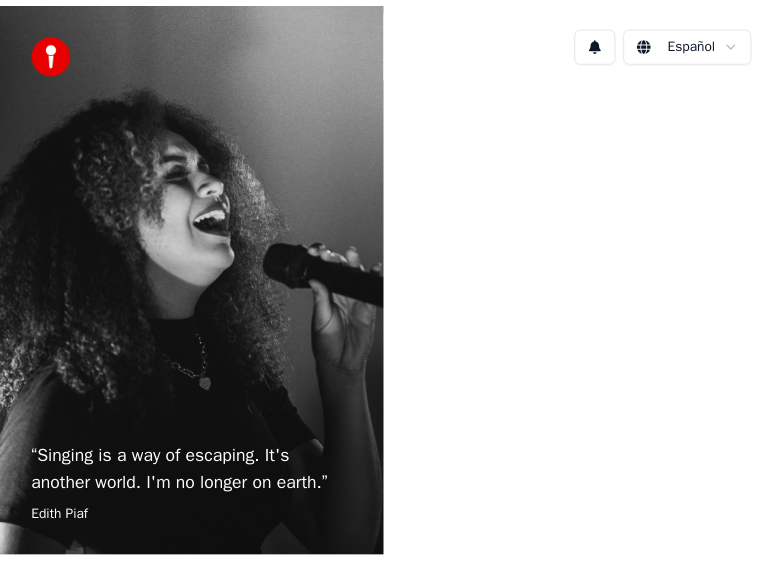 scroll, scrollTop: 0, scrollLeft: 0, axis: both 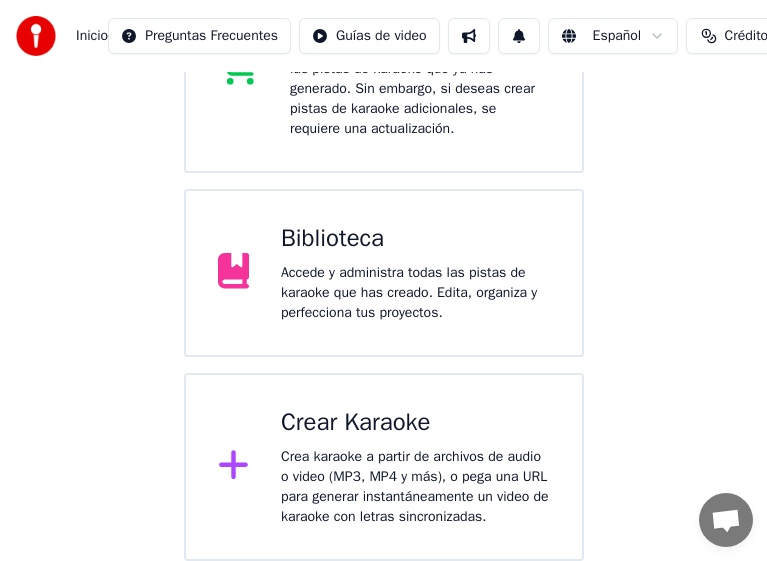 click on "Crea karaoke a partir de archivos de audio o video (MP3, MP4 y más), o pega una URL para generar instantáneamente un video de karaoke con letras sincronizadas." at bounding box center (415, 487) 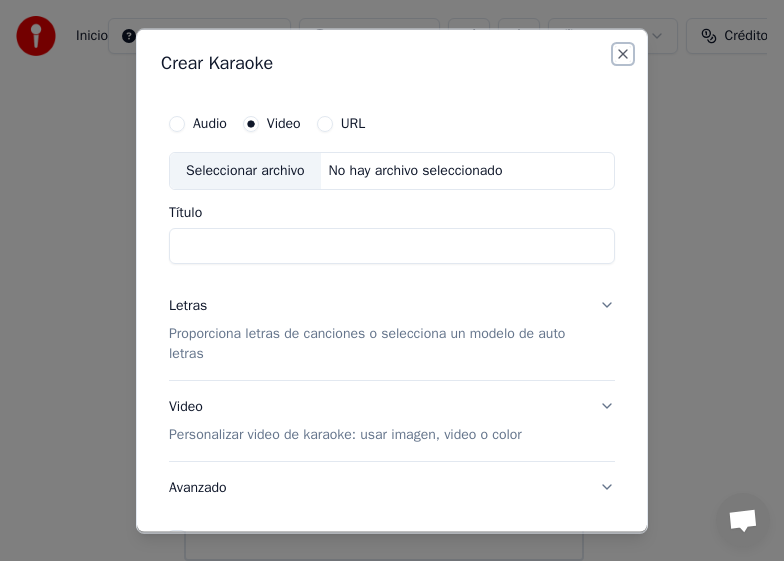 click on "Close" at bounding box center [623, 53] 